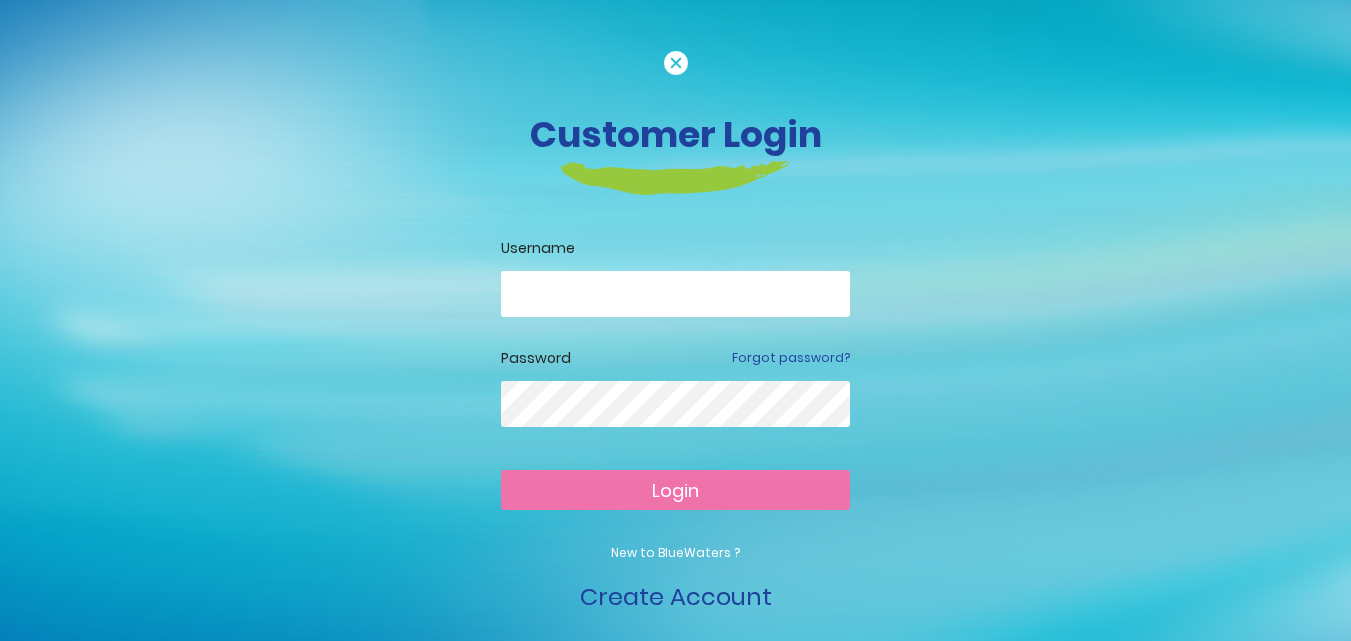 scroll, scrollTop: 0, scrollLeft: 0, axis: both 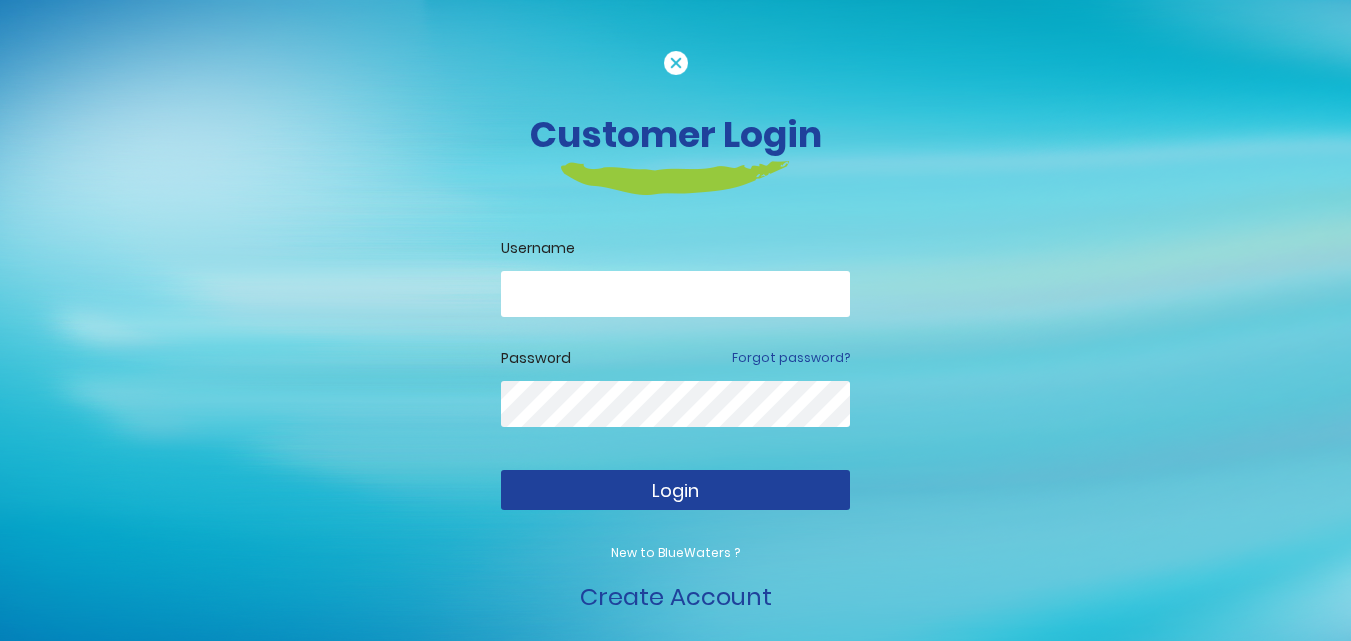 type on "**********" 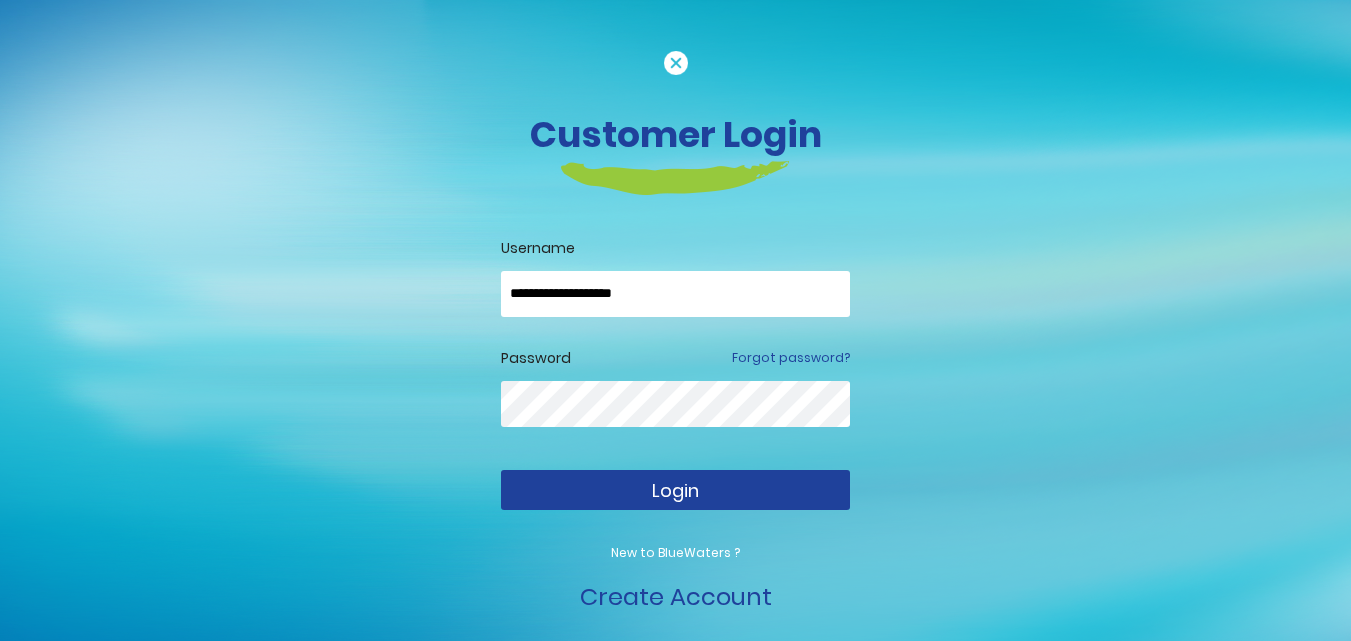 type on "**********" 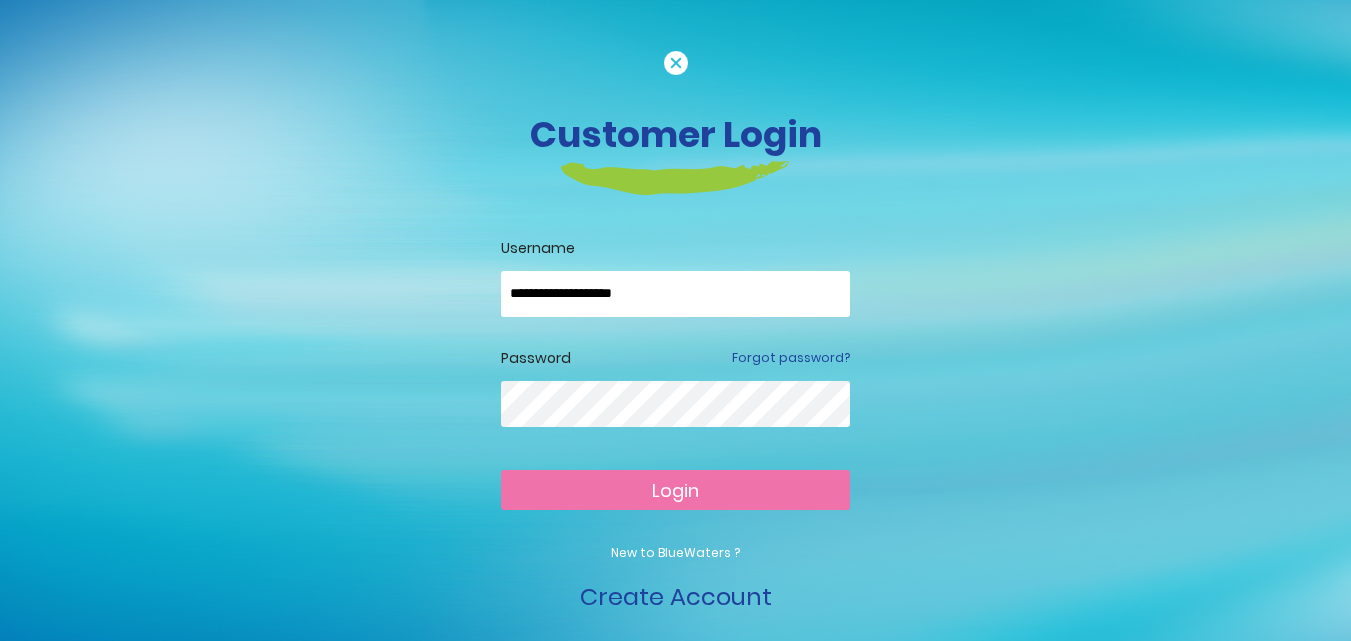 click on "Login" at bounding box center (675, 490) 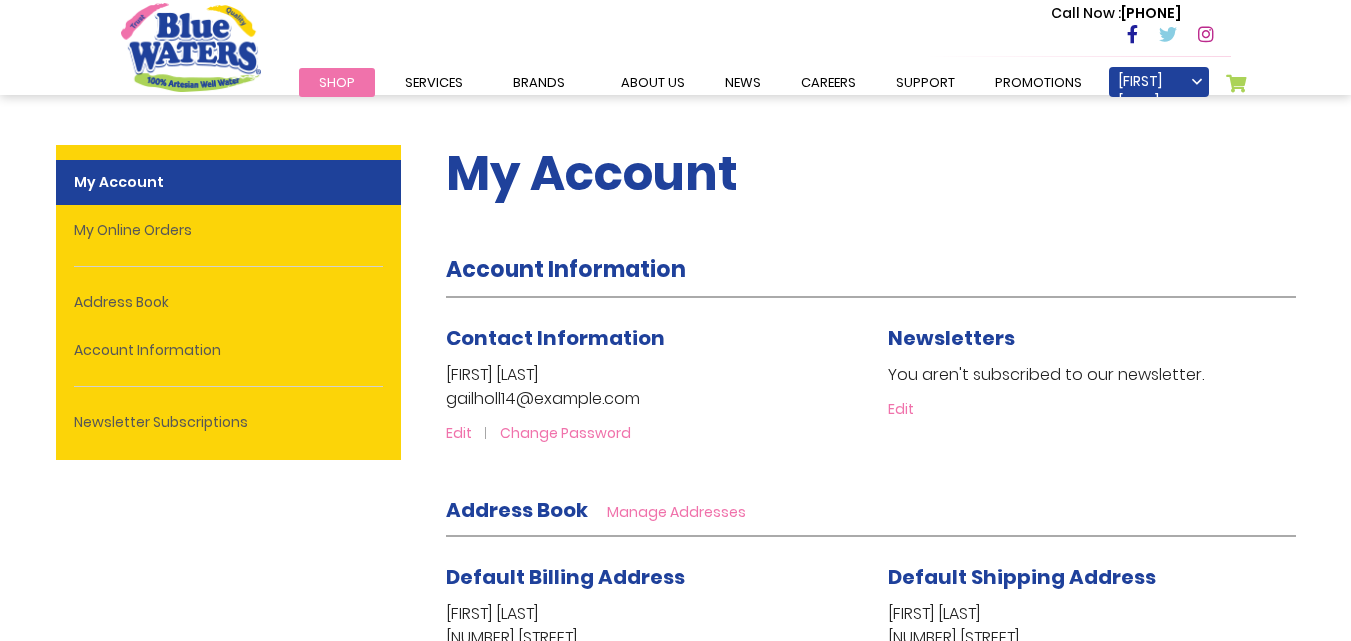 scroll, scrollTop: 0, scrollLeft: 0, axis: both 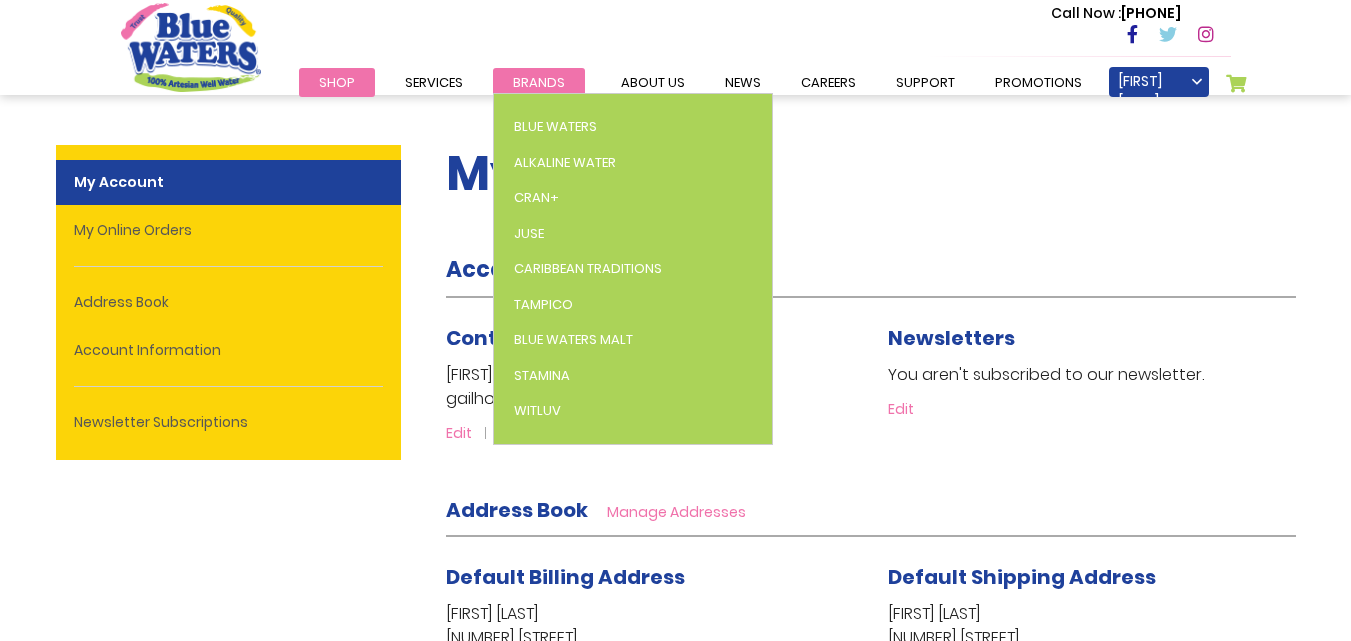 type on "**********" 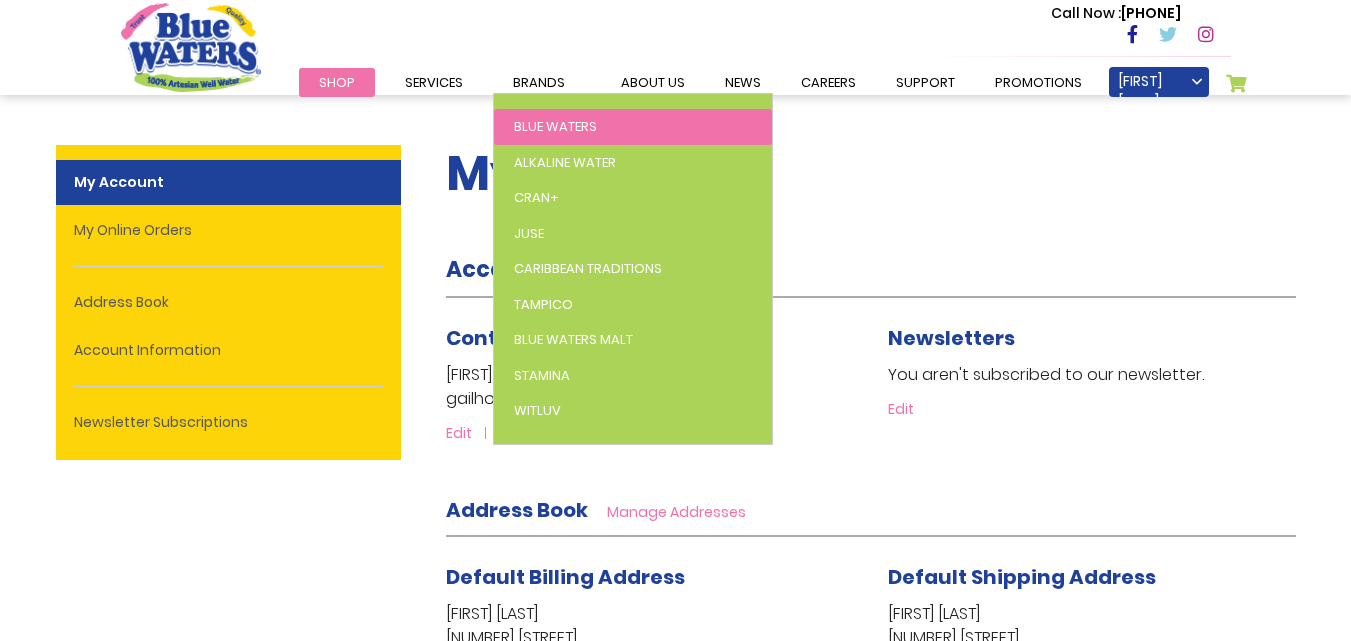 click on "Blue Waters" at bounding box center [555, 126] 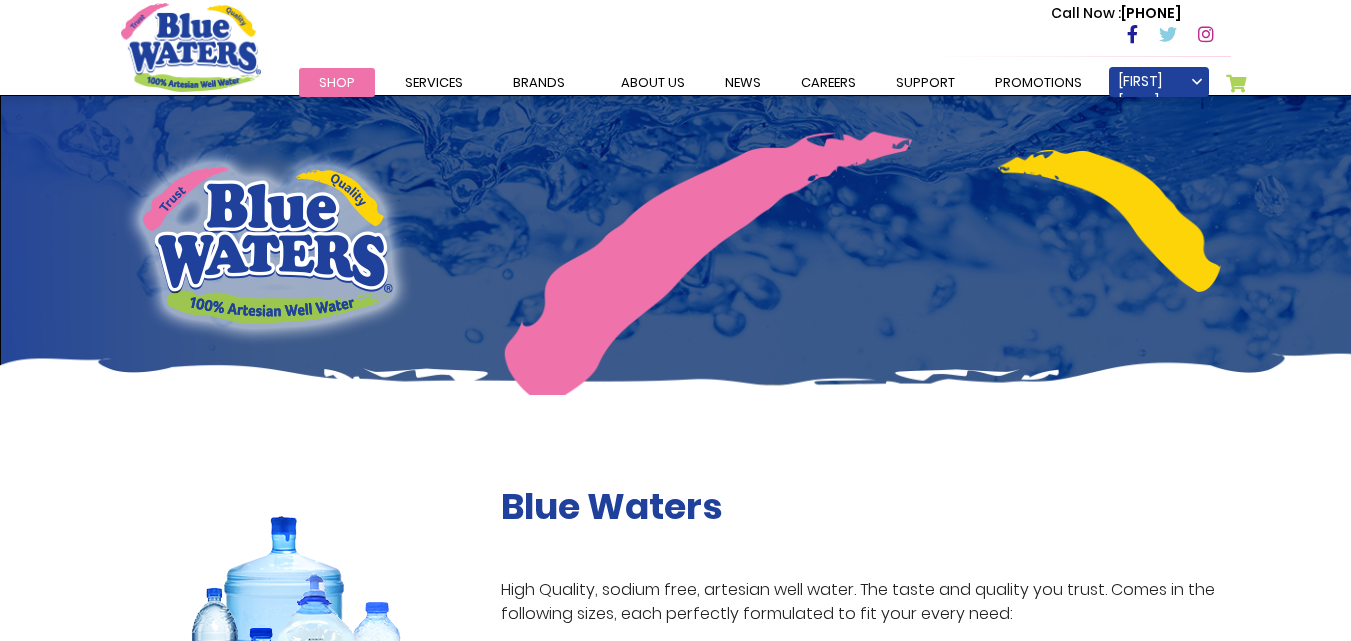 scroll, scrollTop: 0, scrollLeft: 0, axis: both 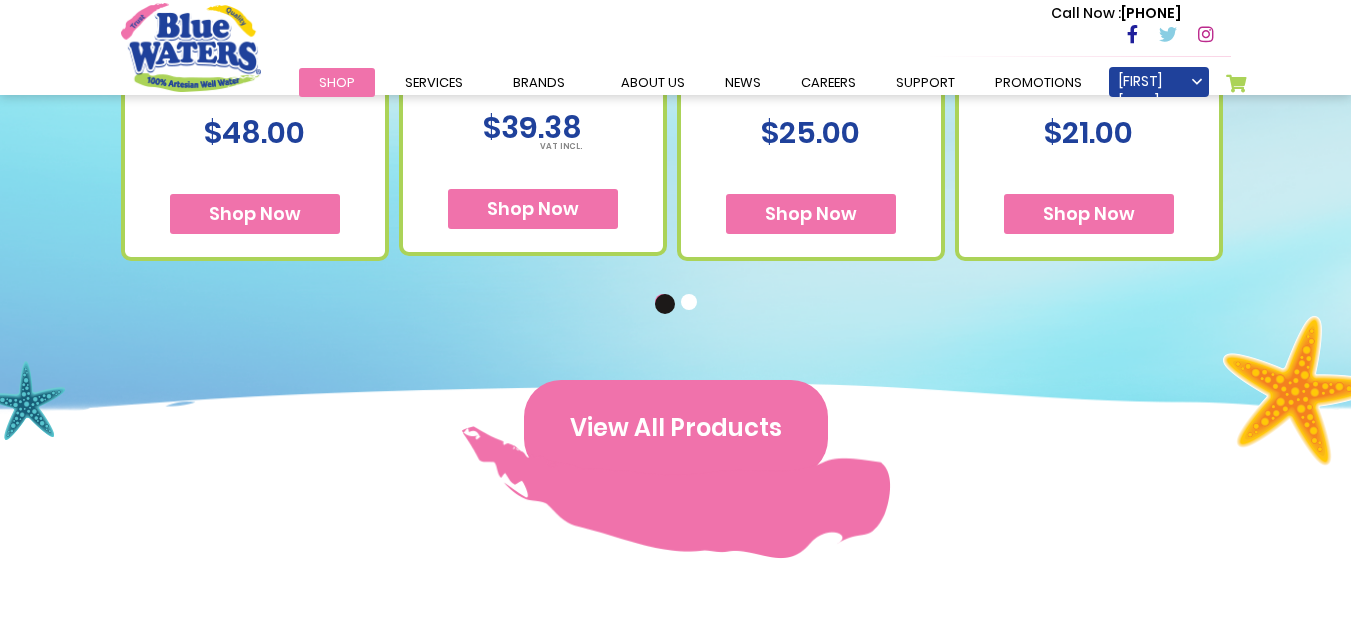 click on "View All Products" at bounding box center (676, 428) 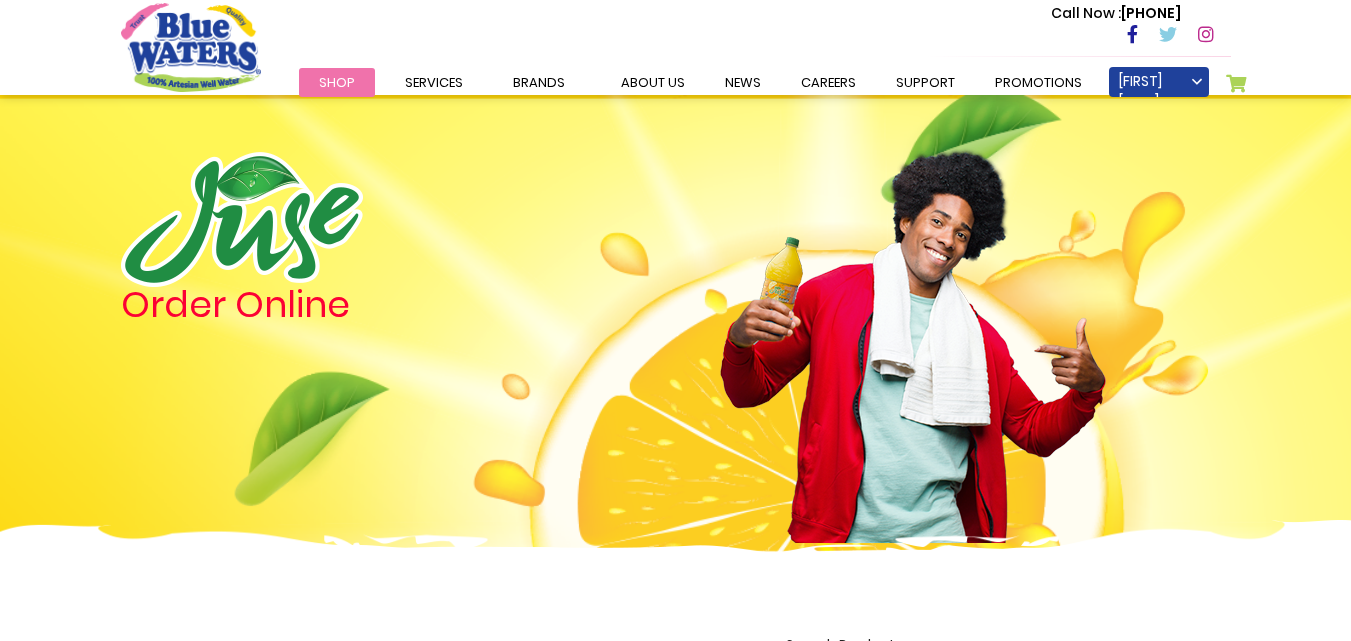 scroll, scrollTop: 0, scrollLeft: 0, axis: both 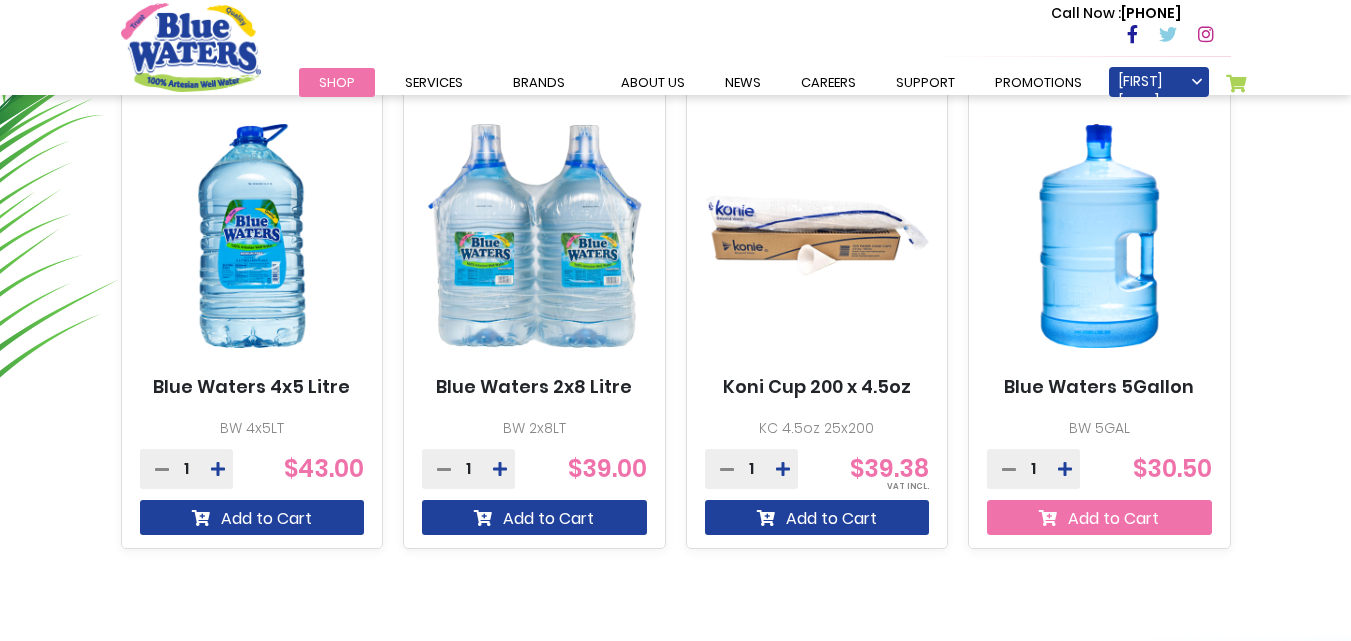 click on "Add to Cart" at bounding box center [252, 26] 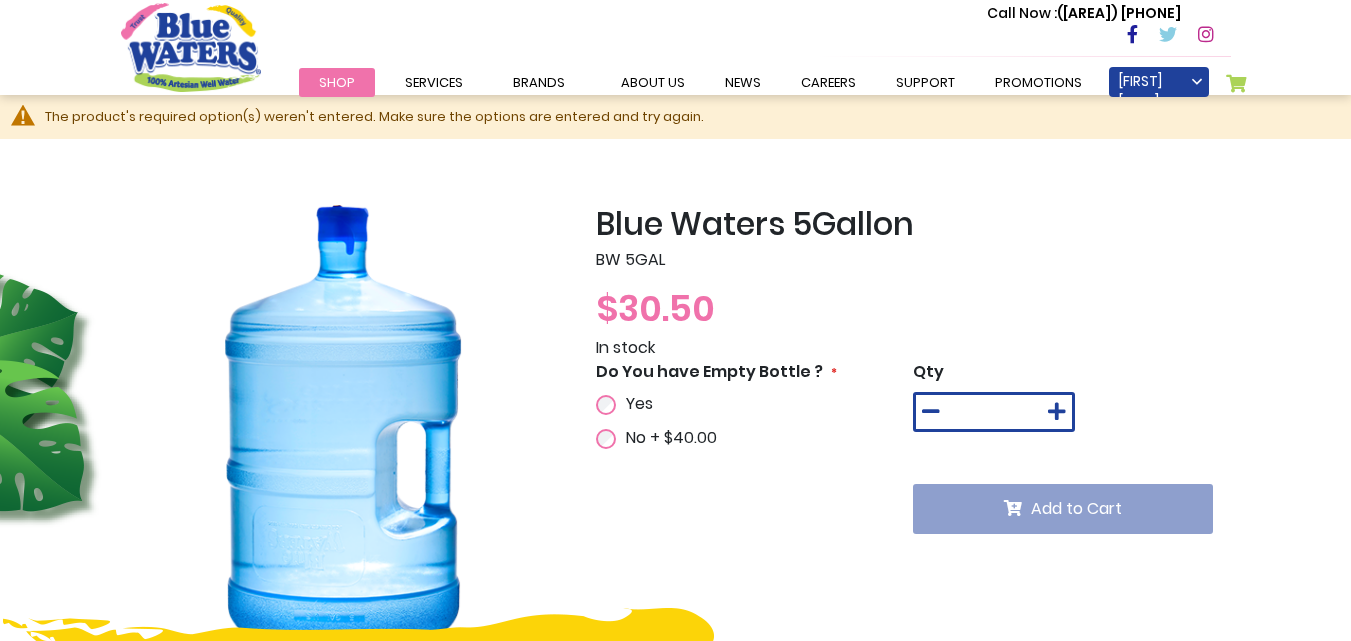 scroll, scrollTop: 0, scrollLeft: 0, axis: both 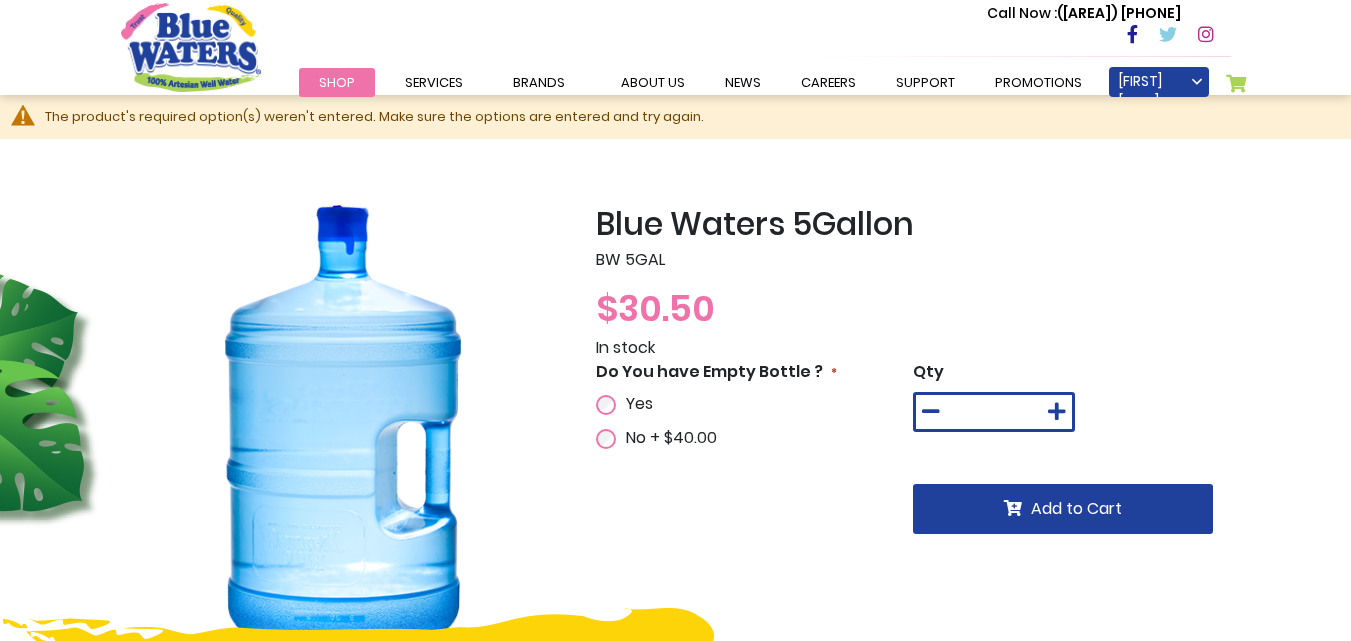 type on "**********" 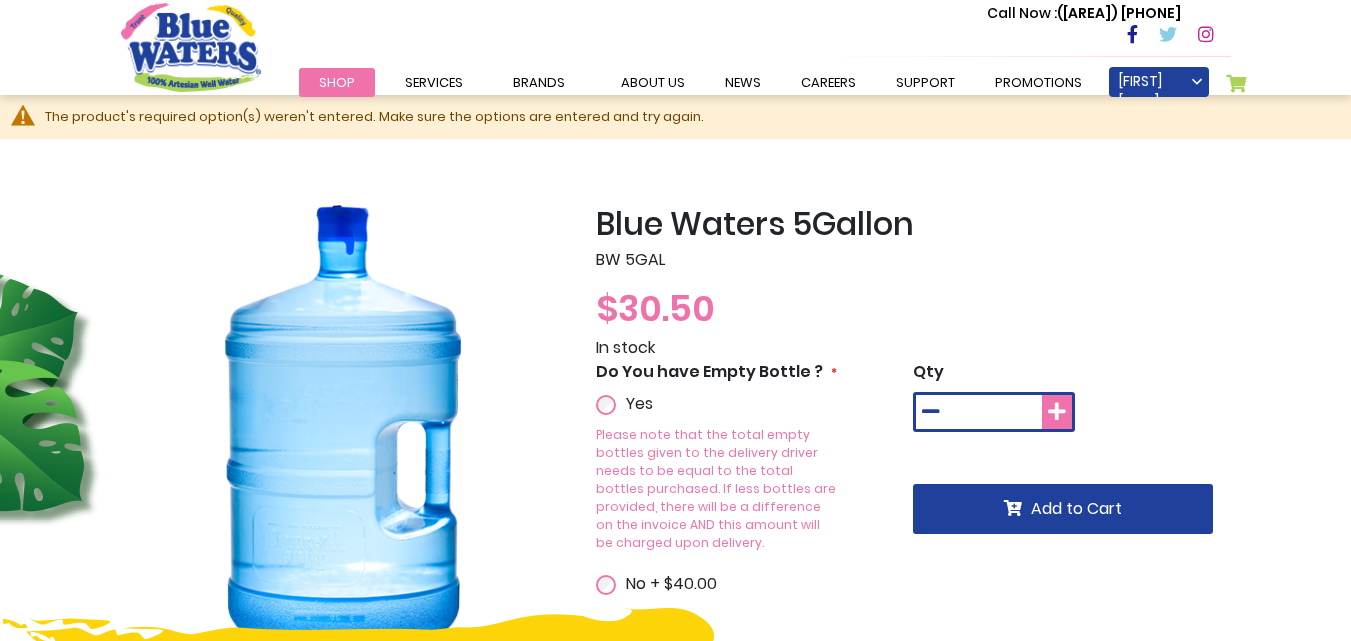 click at bounding box center (1057, 412) 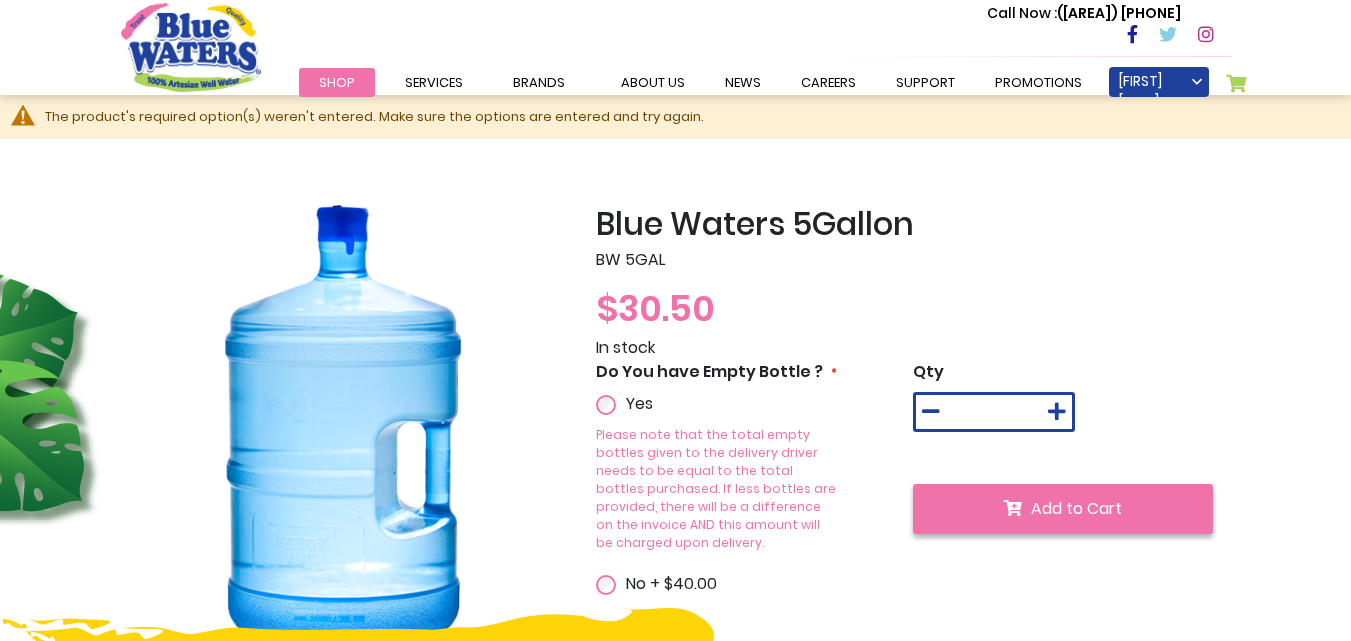 click on "Add to Cart" at bounding box center [1076, 508] 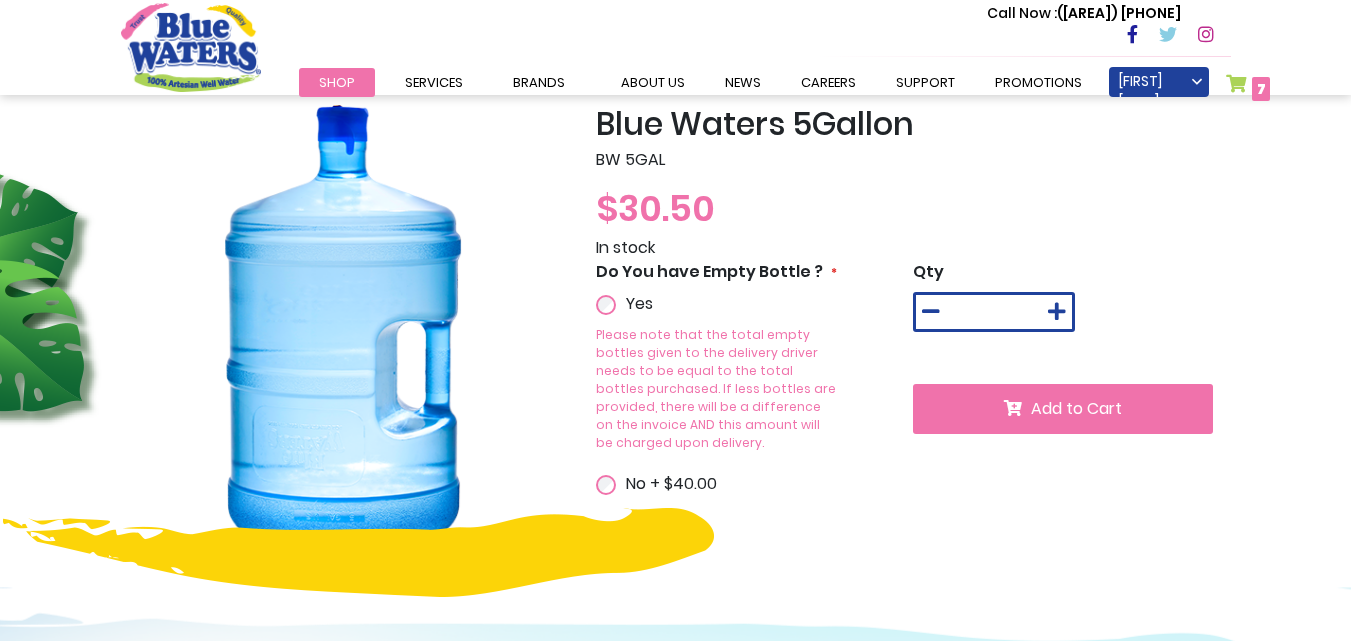 scroll, scrollTop: 206, scrollLeft: 0, axis: vertical 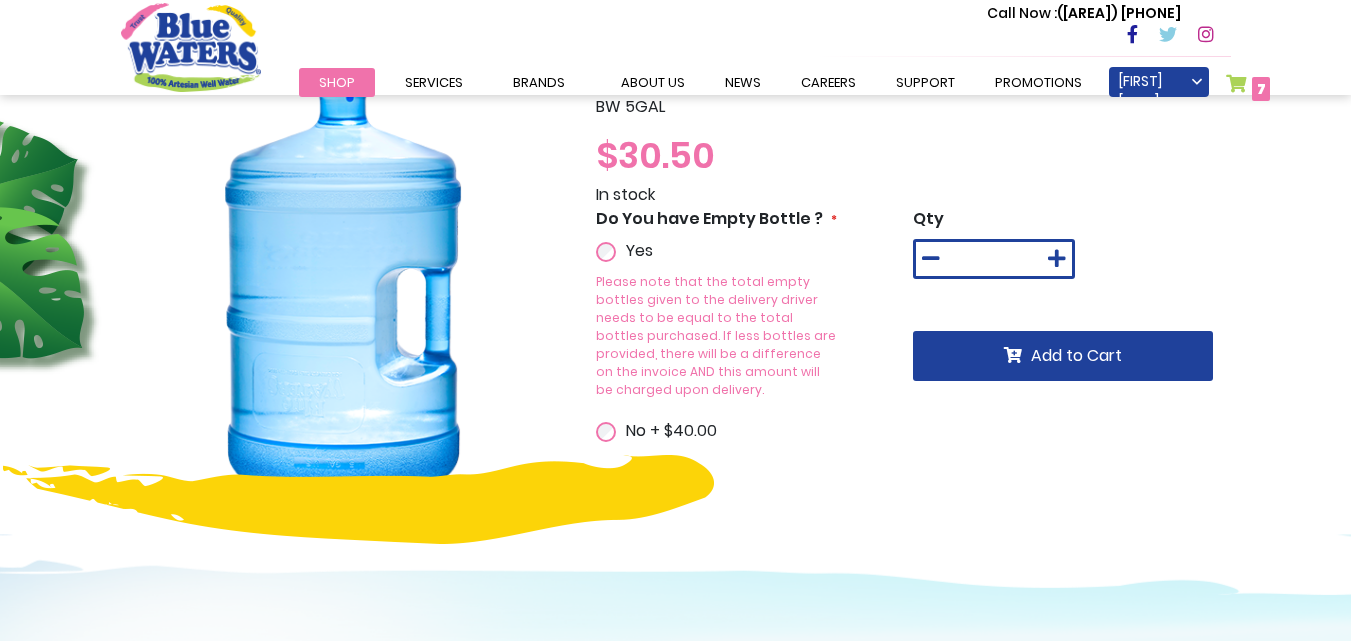 click on "7
7
items" at bounding box center (1261, 89) 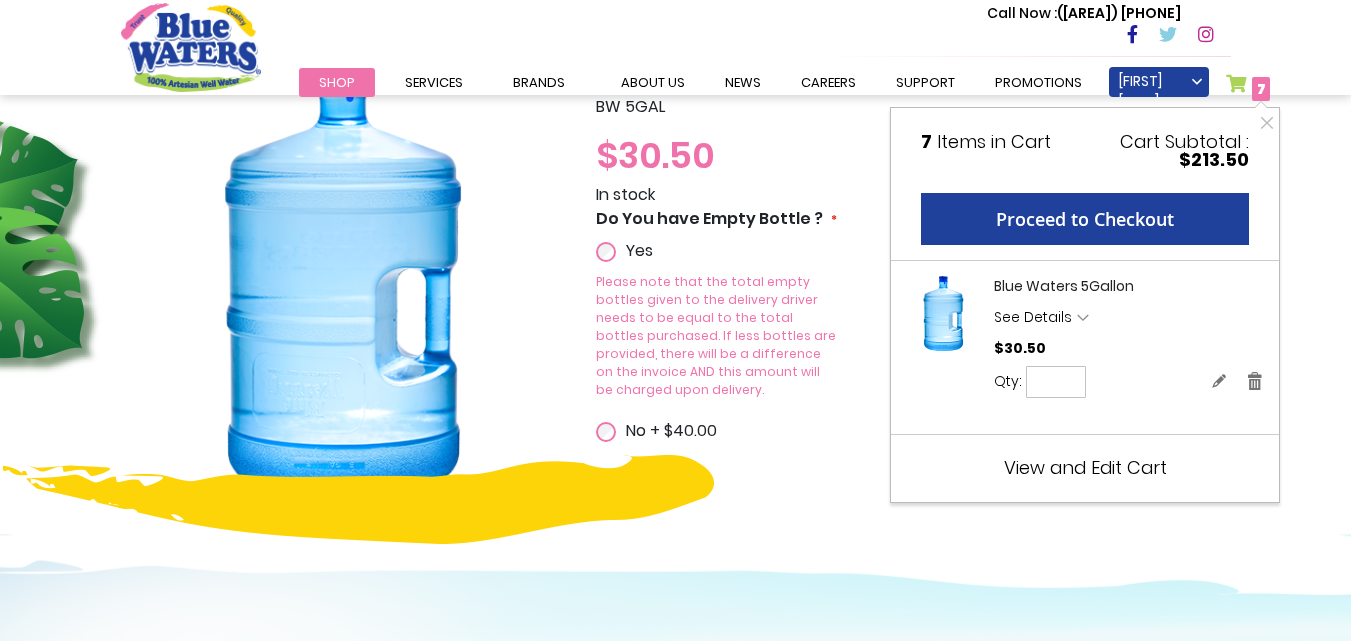 click on "View and Edit Cart" at bounding box center [1085, 467] 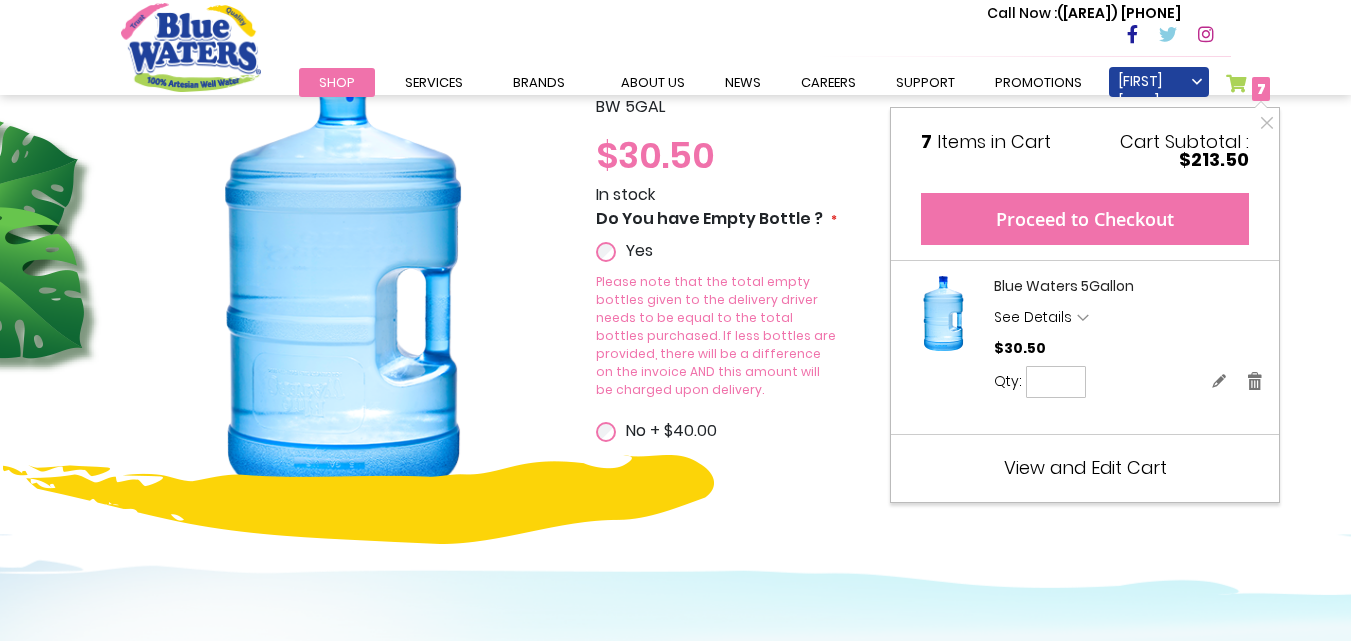 click on "Proceed to Checkout" at bounding box center (1085, 219) 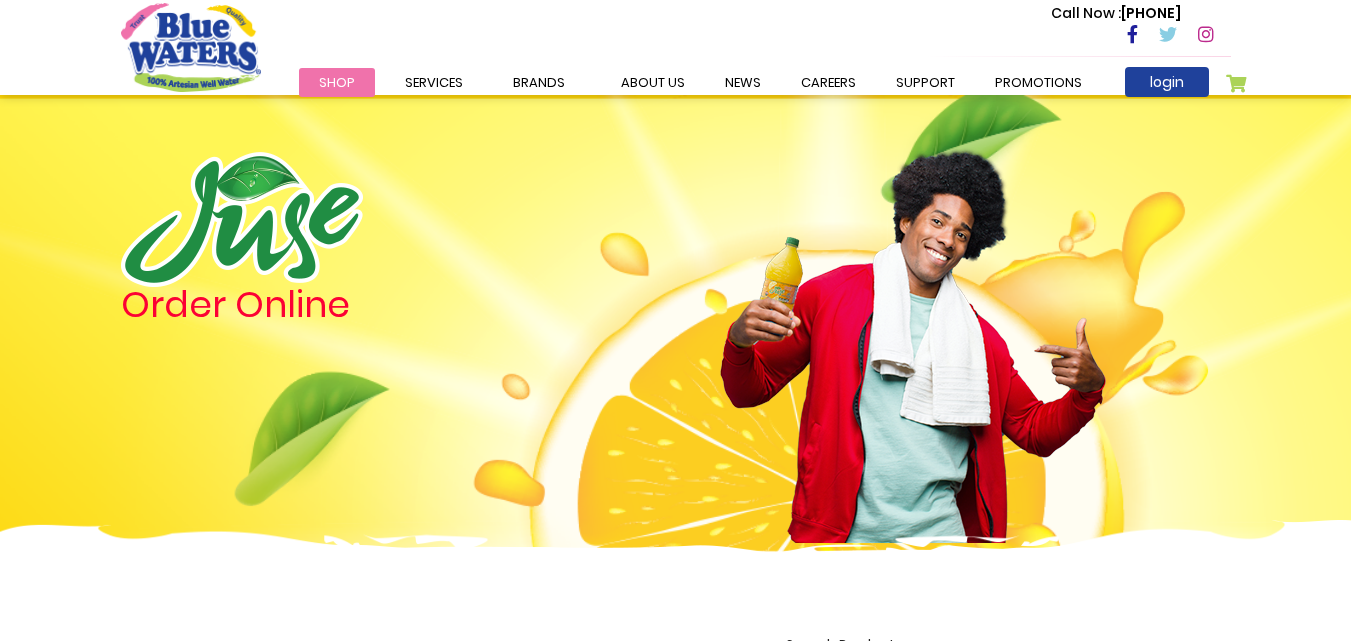 scroll, scrollTop: 0, scrollLeft: 0, axis: both 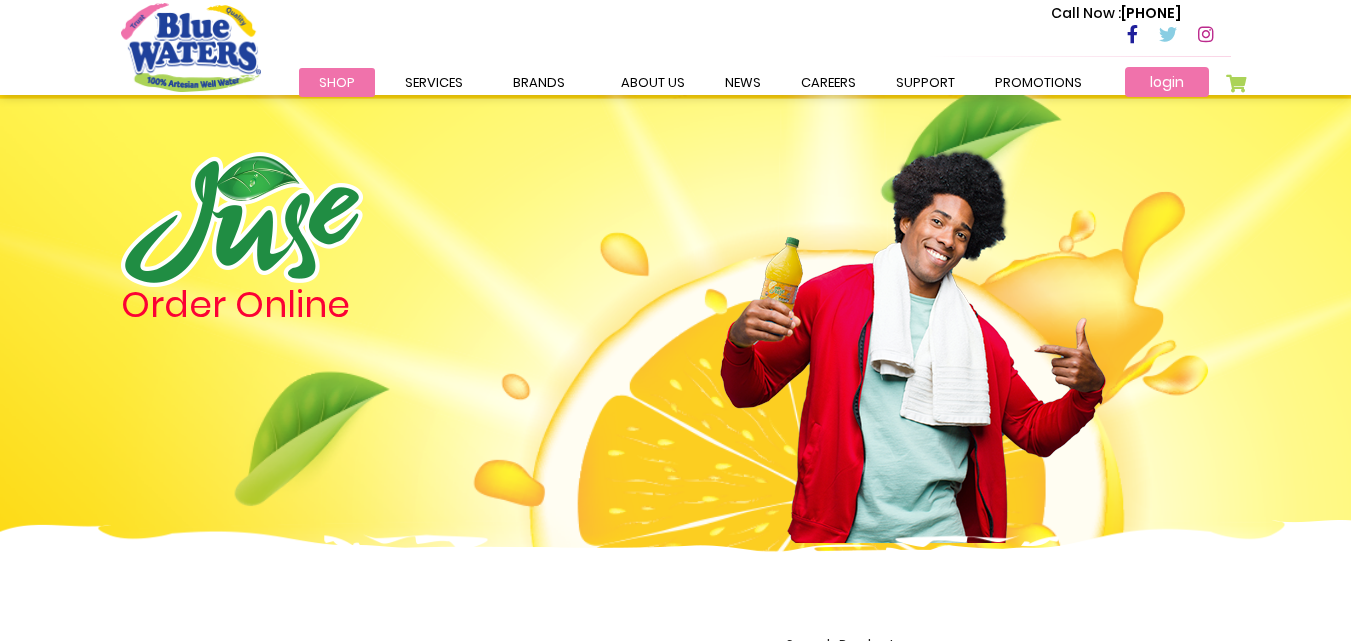 type on "**********" 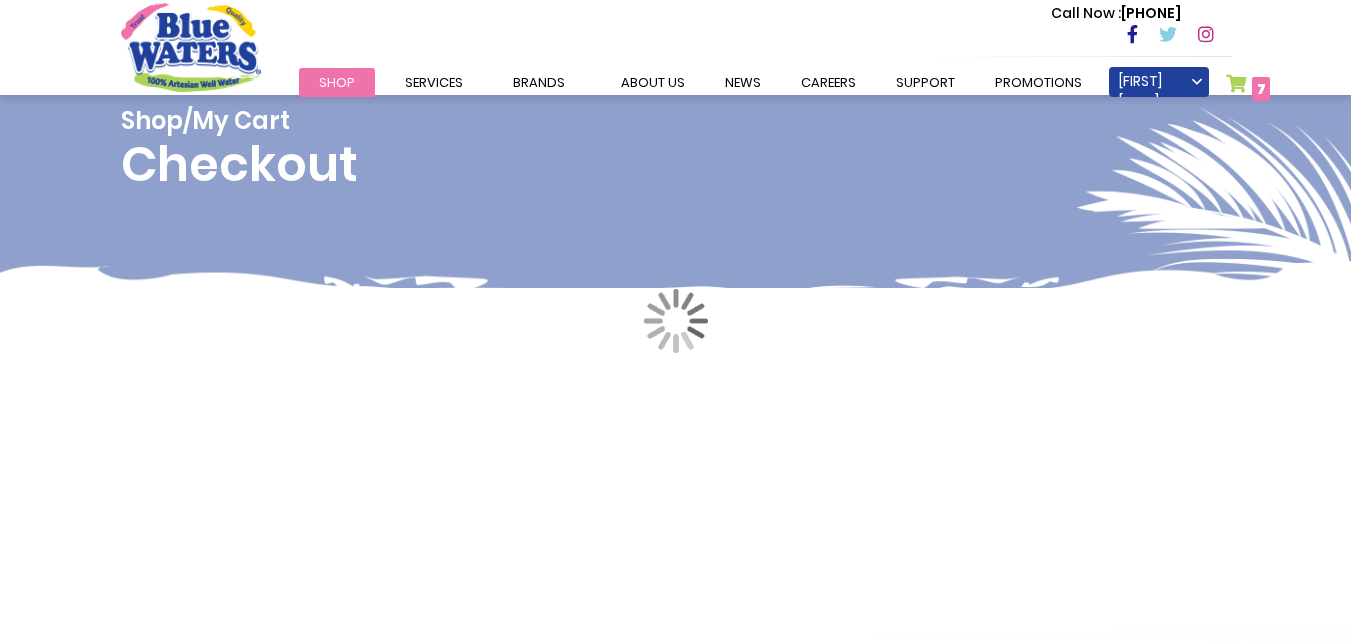 scroll, scrollTop: 0, scrollLeft: 0, axis: both 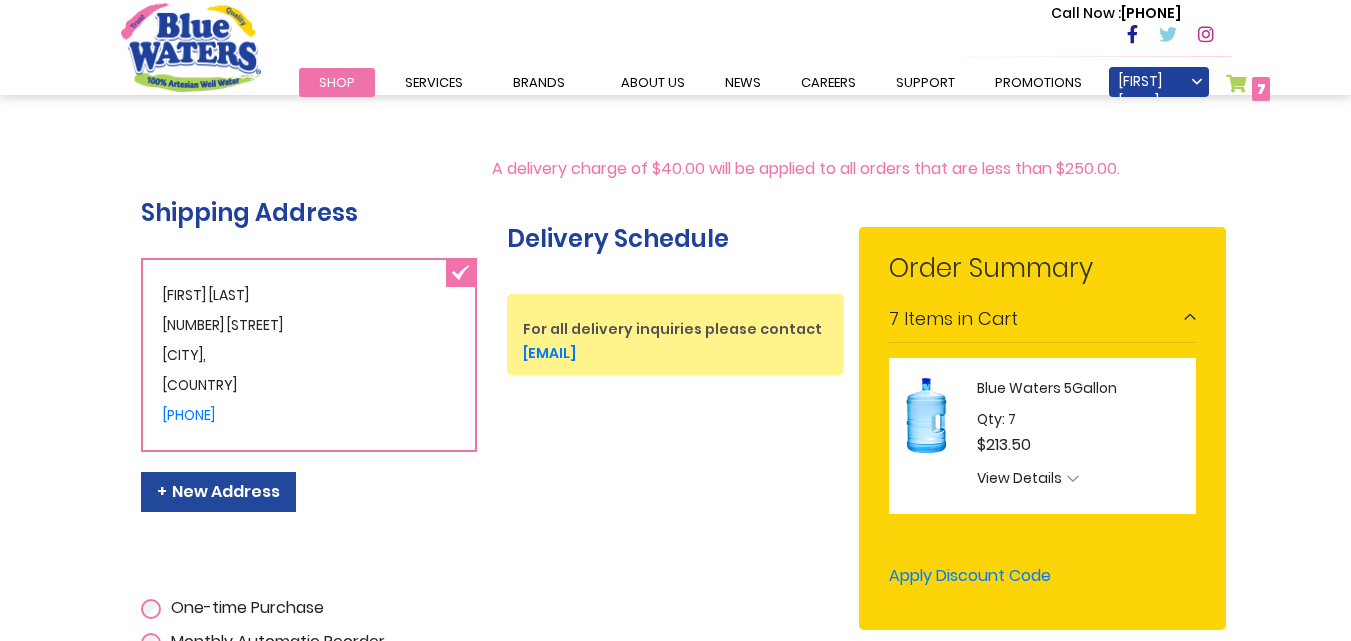 type on "**********" 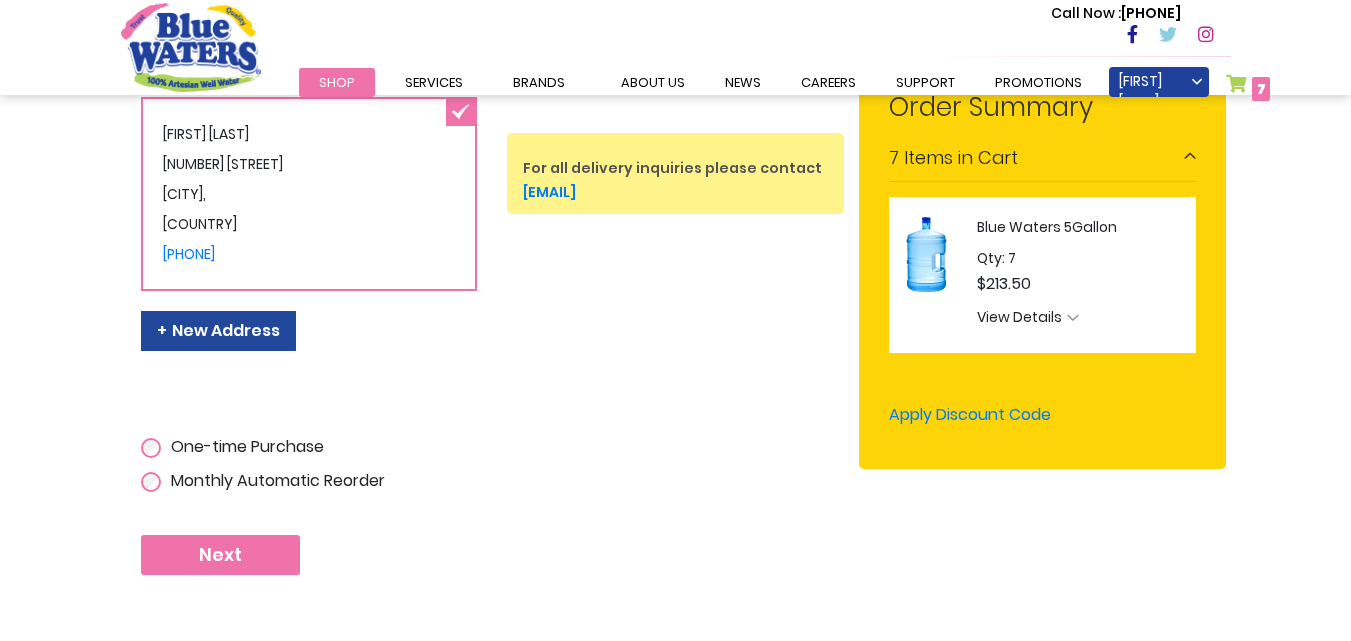 scroll, scrollTop: 514, scrollLeft: 0, axis: vertical 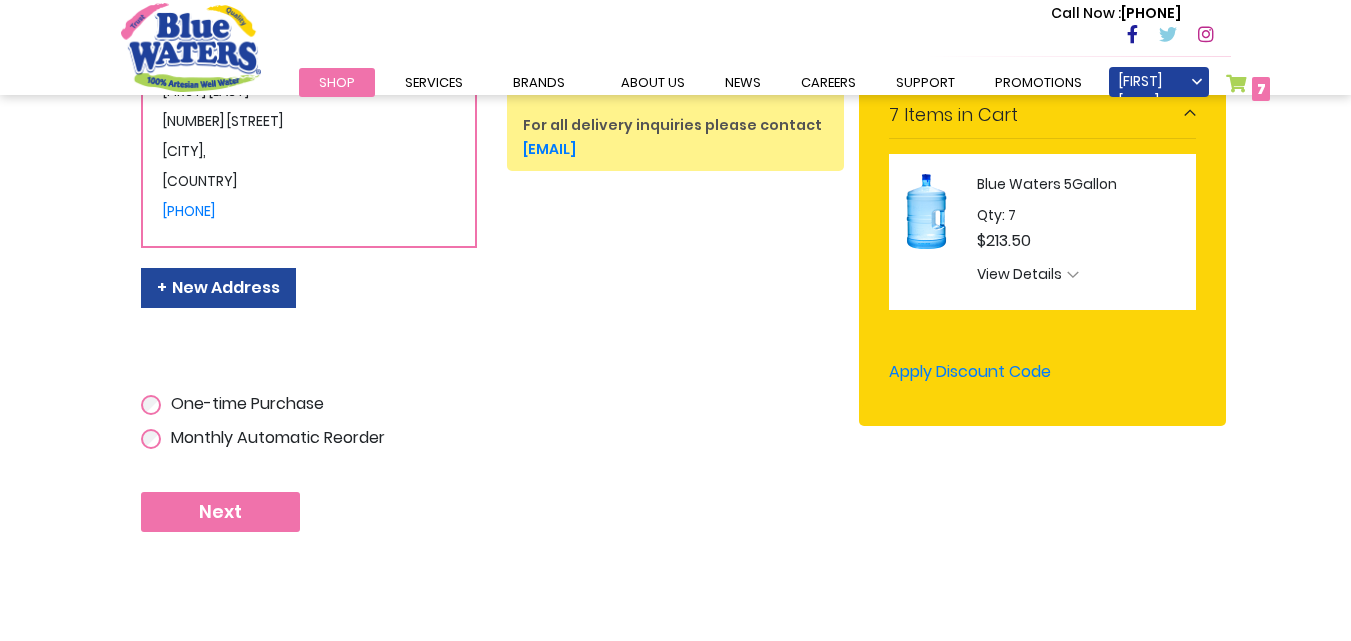 click on "Next" at bounding box center (220, 512) 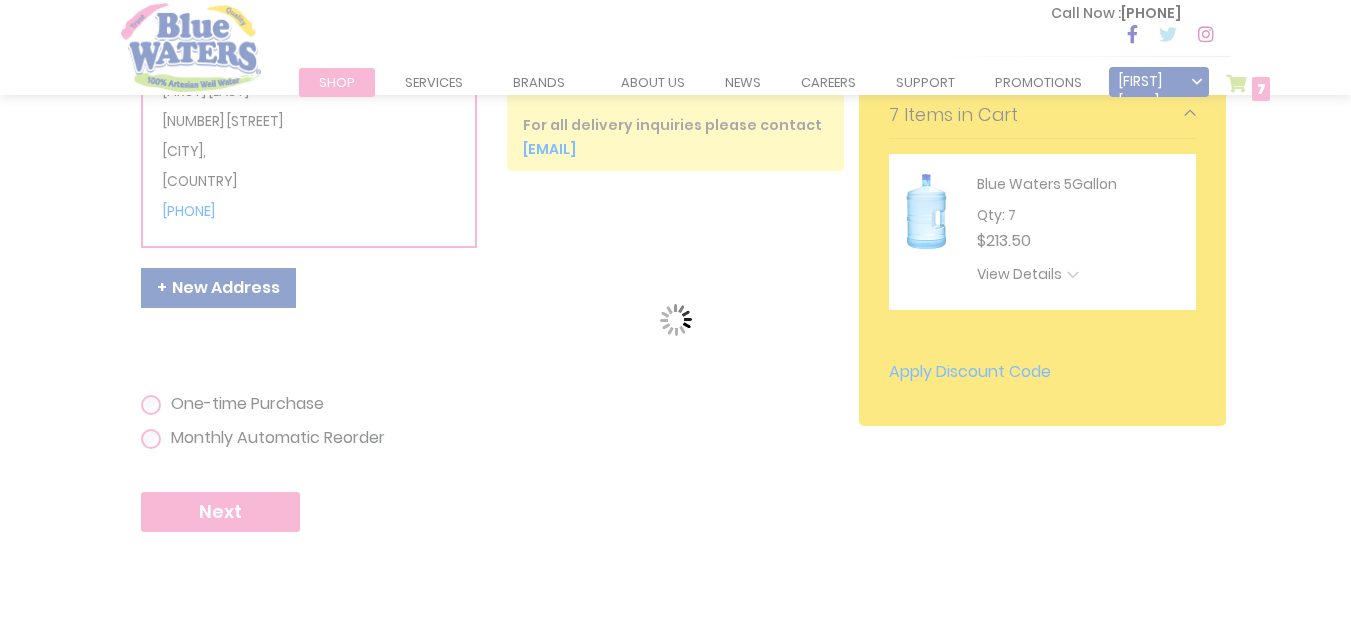 scroll, scrollTop: 0, scrollLeft: 0, axis: both 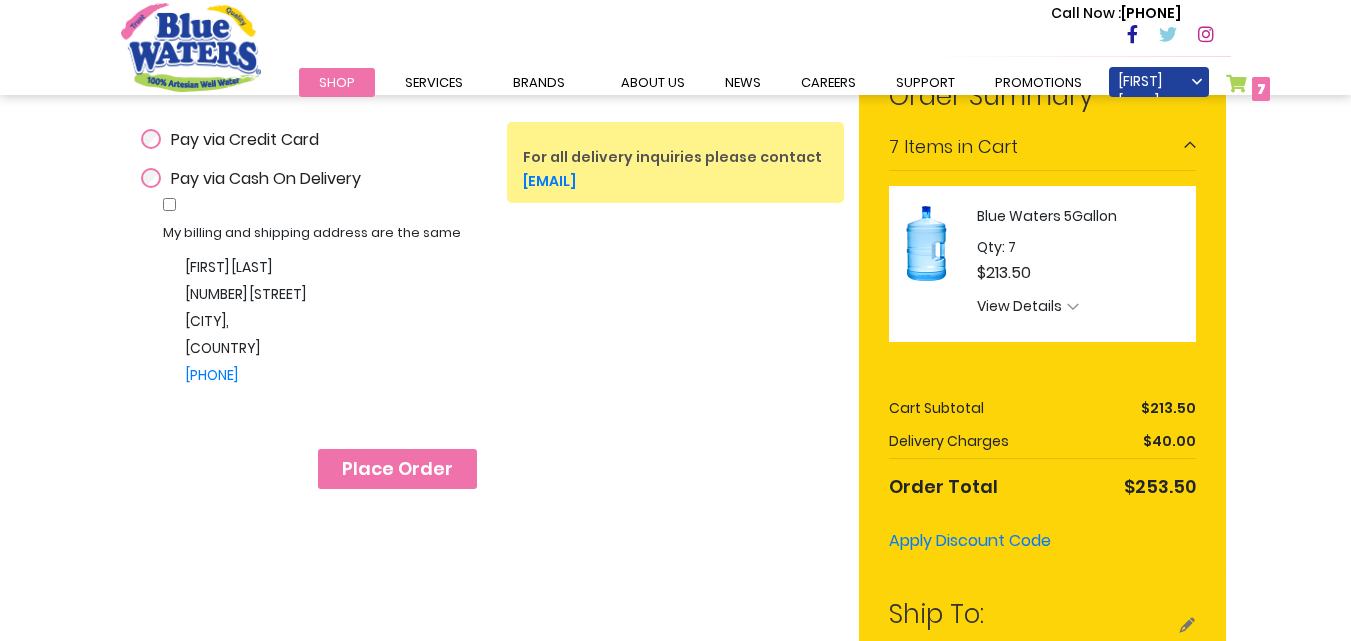 click on "Place Order" at bounding box center [397, 469] 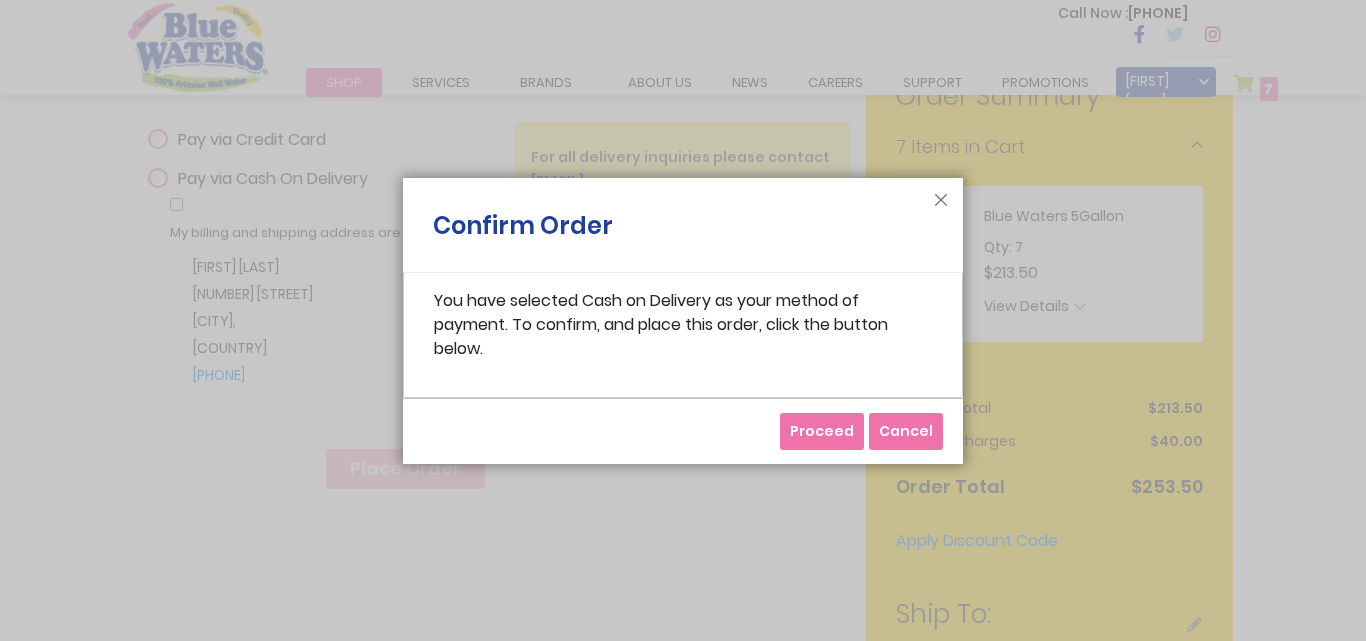 click on "Proceed" at bounding box center (822, 431) 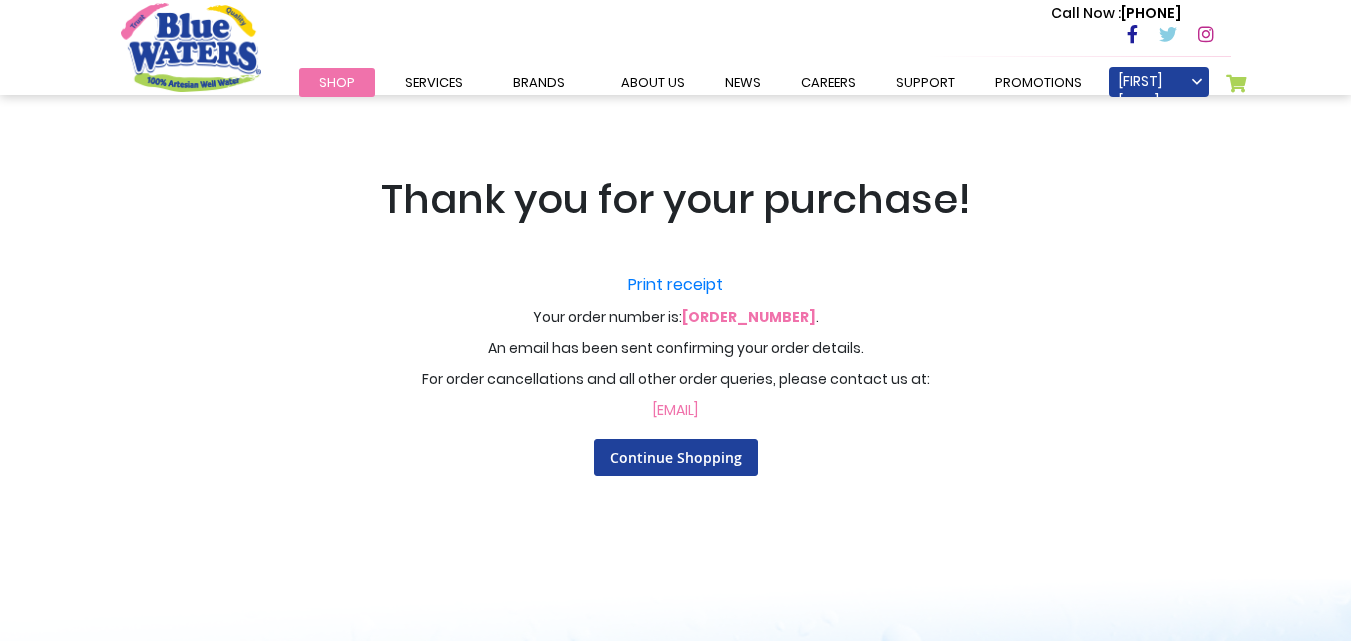 scroll, scrollTop: 0, scrollLeft: 0, axis: both 